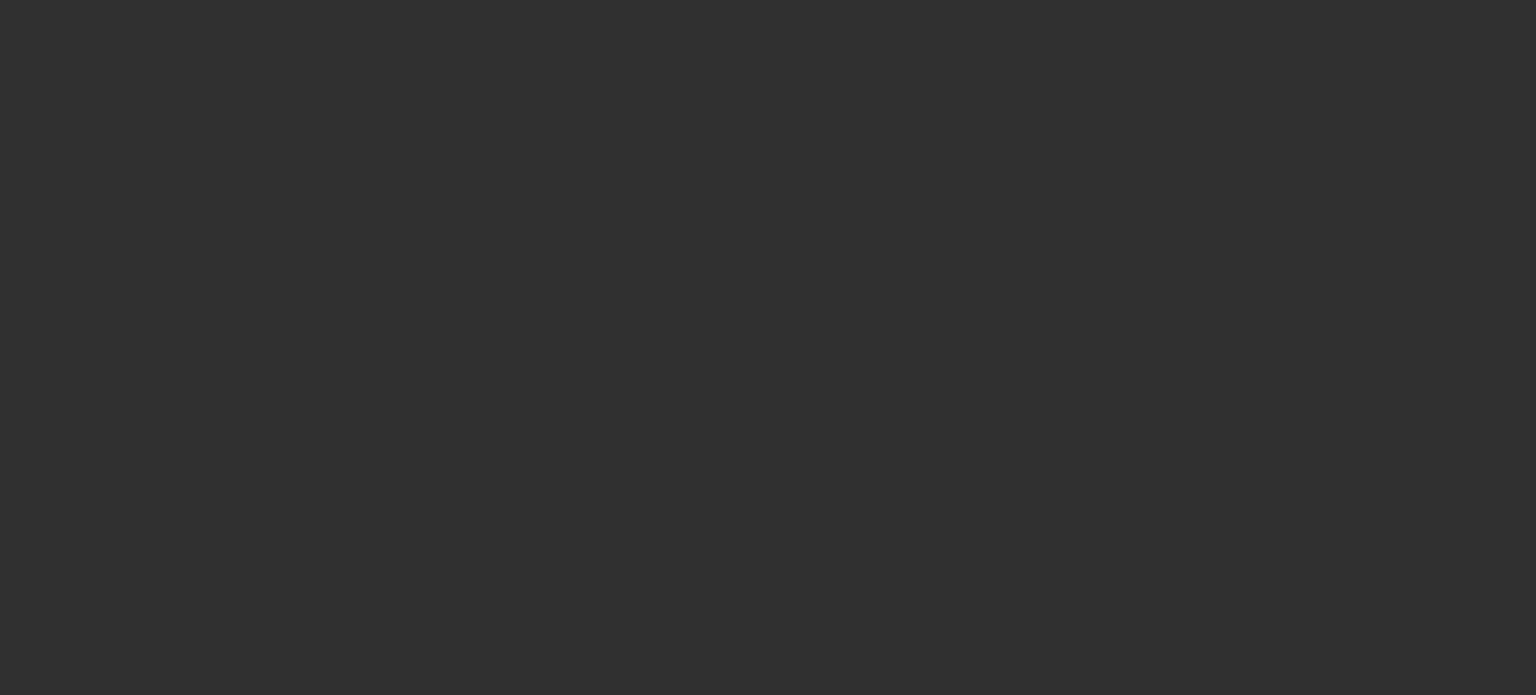scroll, scrollTop: 0, scrollLeft: 0, axis: both 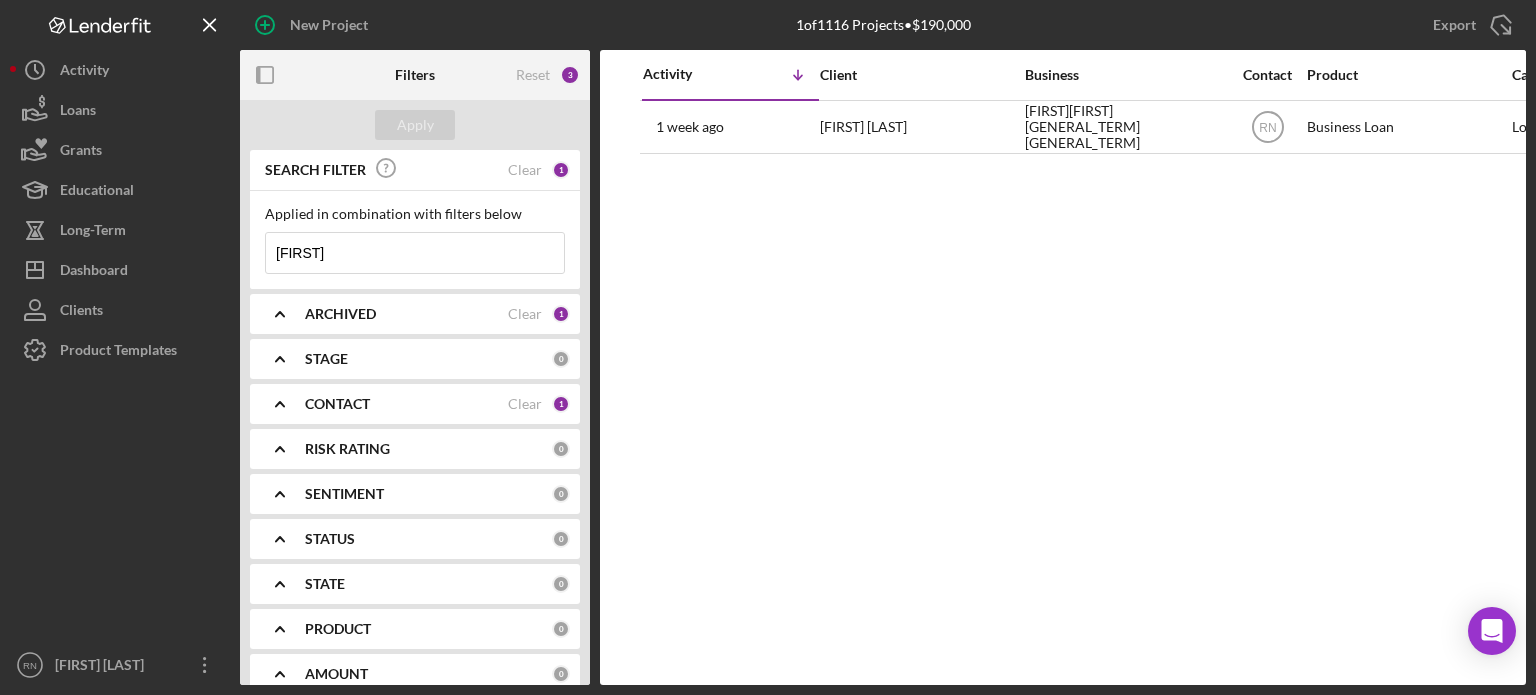 type 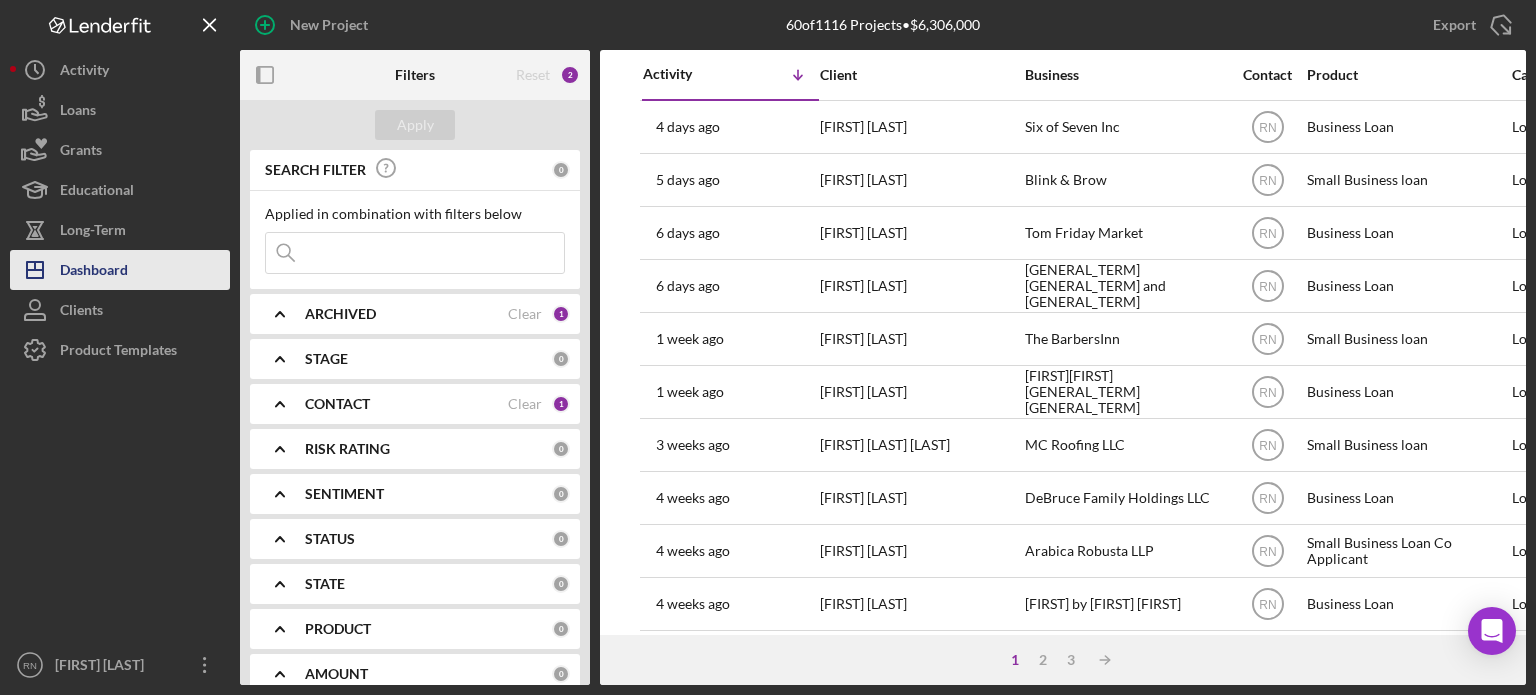 click on "Dashboard" at bounding box center (94, 272) 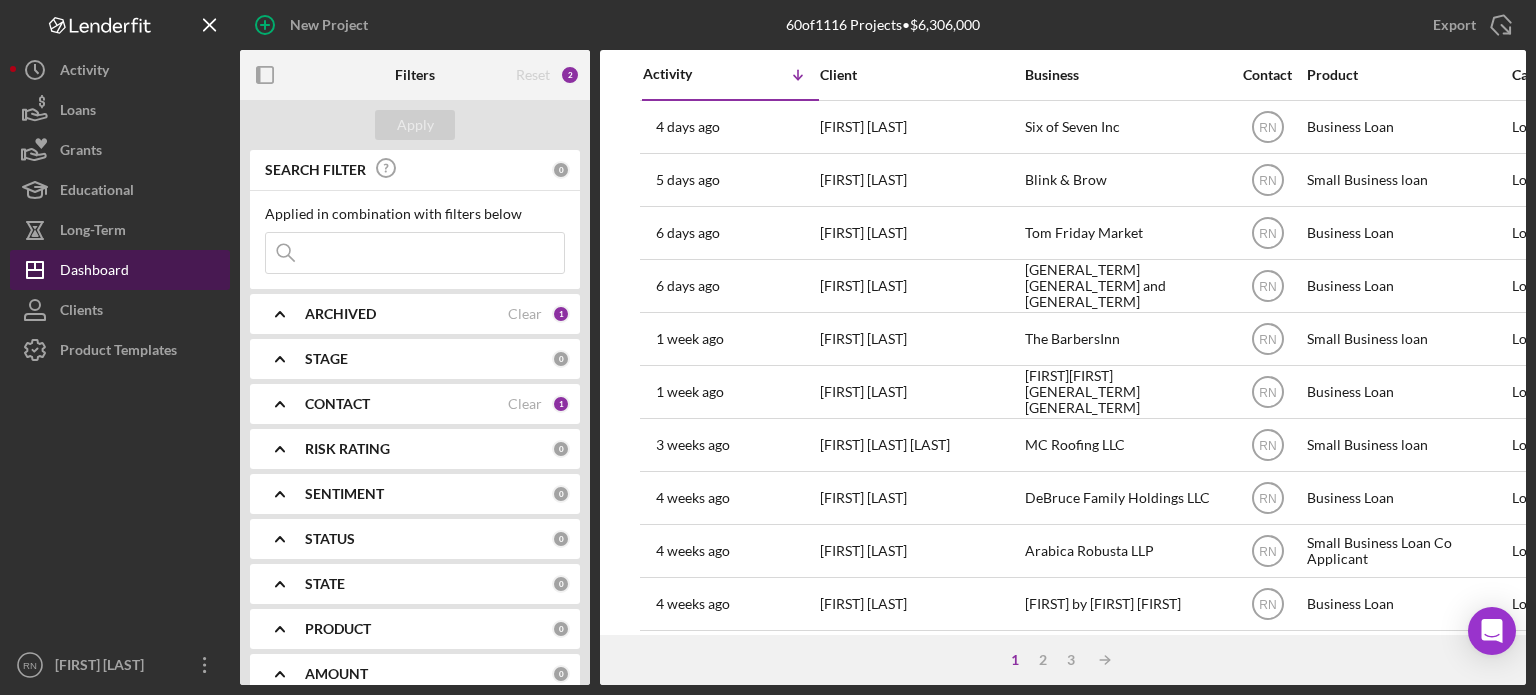 click on "Icon/Dashboard Dashboard" at bounding box center [120, 270] 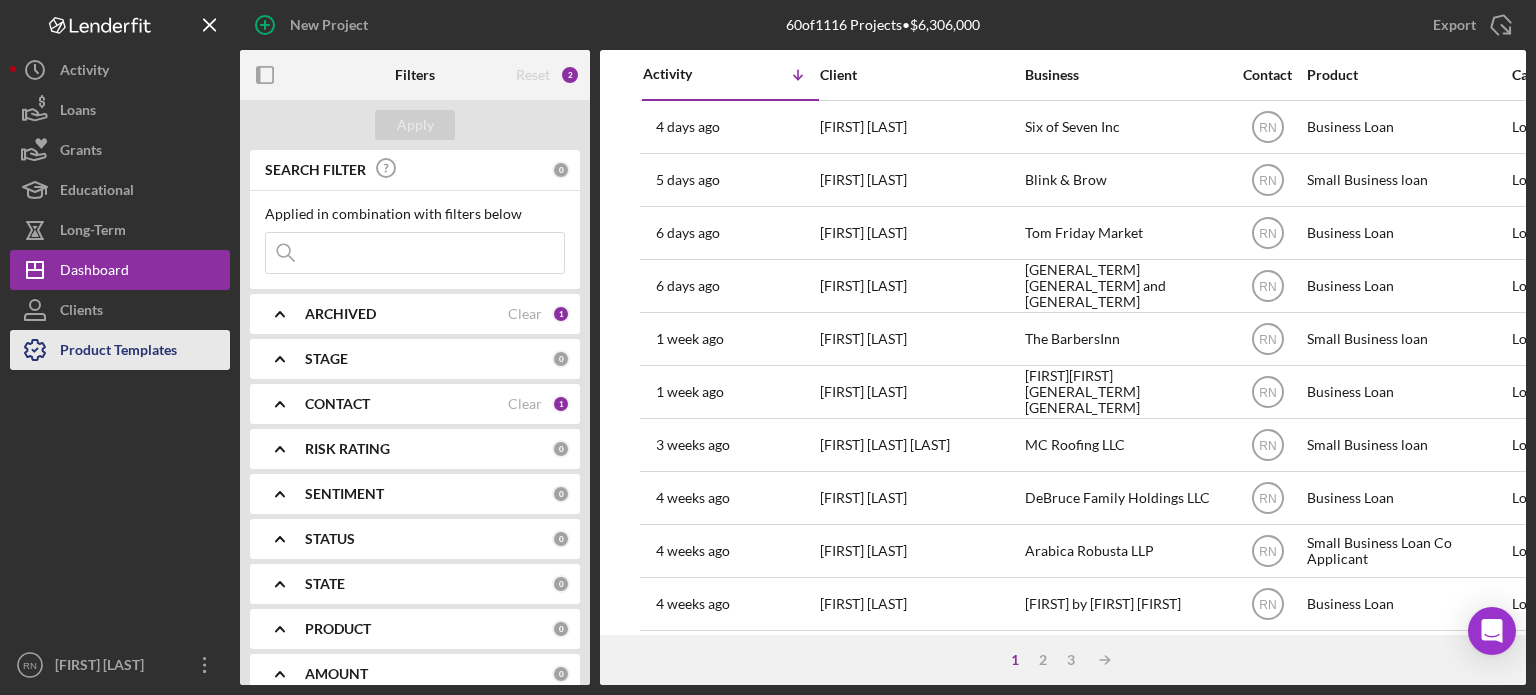 click on "Product Templates" at bounding box center [118, 352] 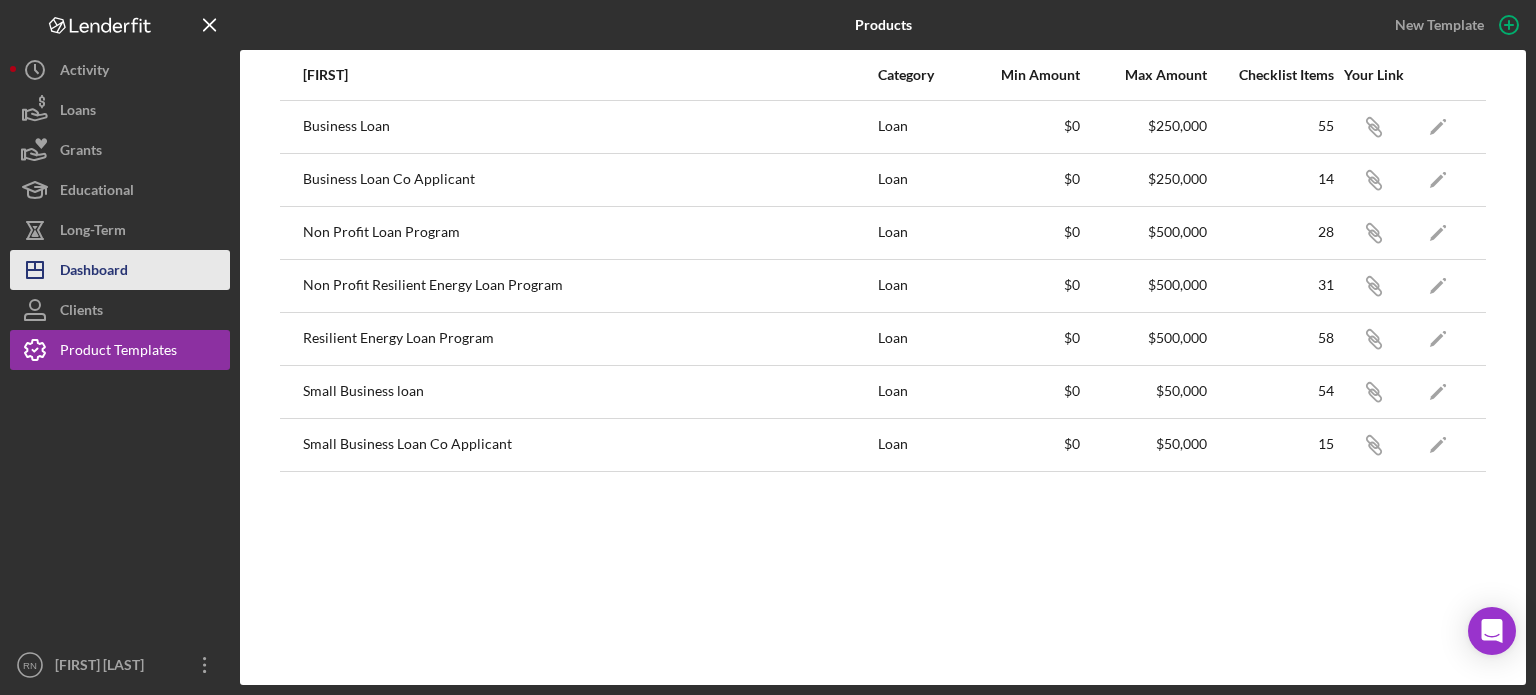 click on "Dashboard" at bounding box center (94, 272) 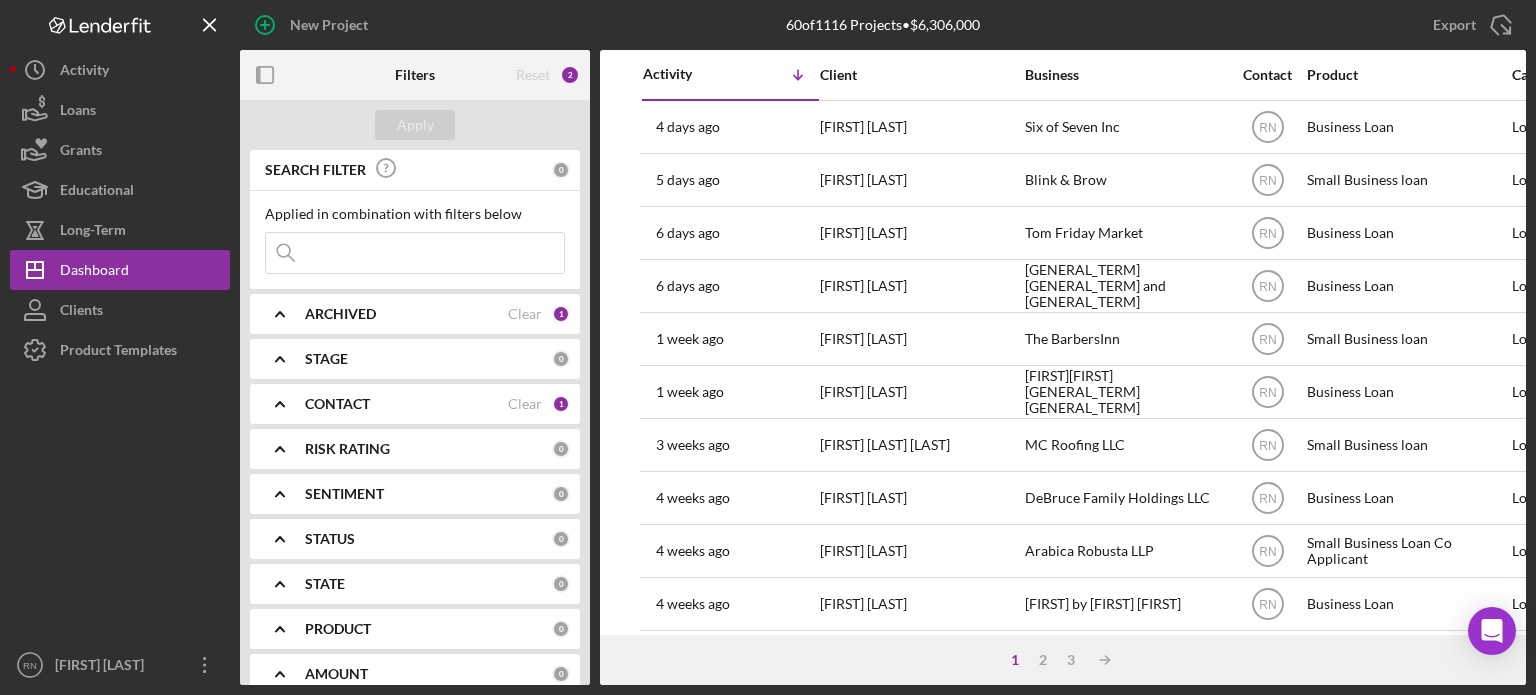 click at bounding box center [415, 253] 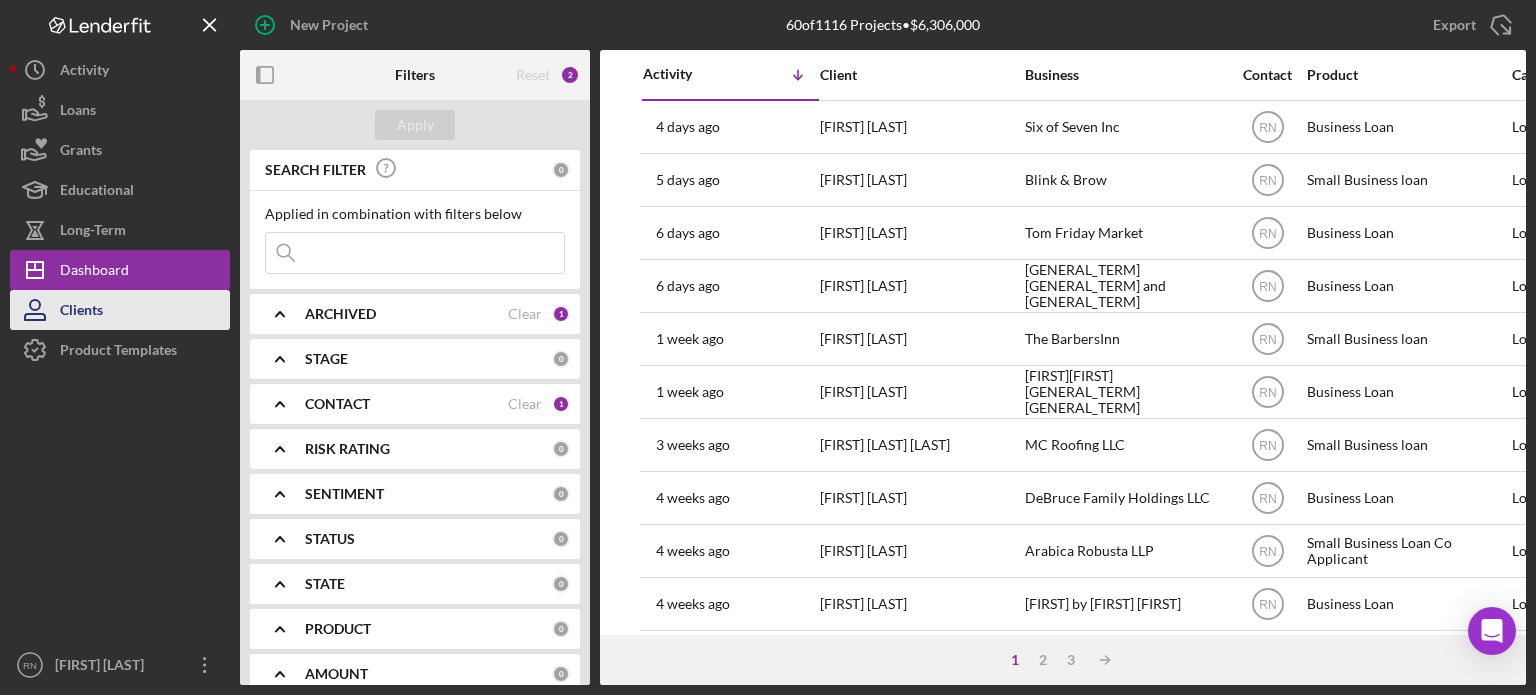 click on "Clients" at bounding box center (81, 312) 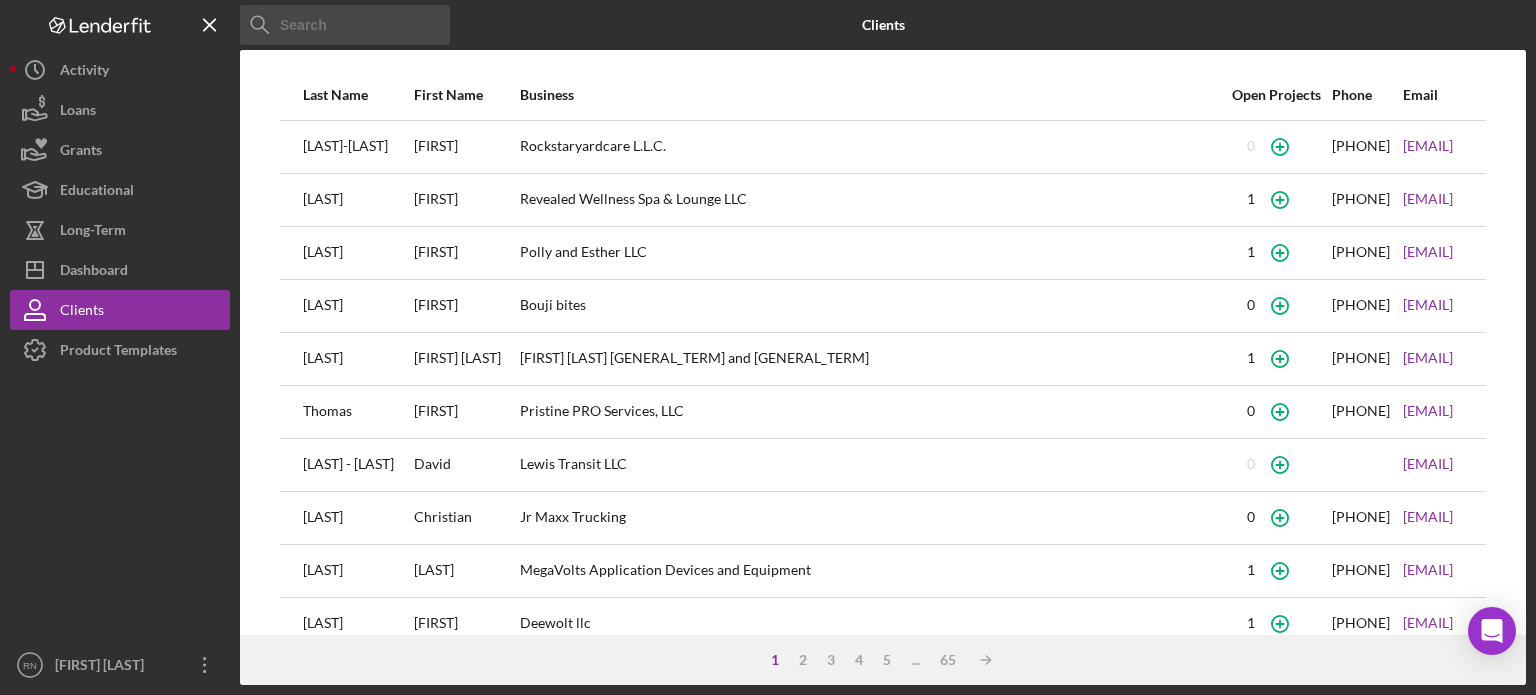 click at bounding box center (345, 25) 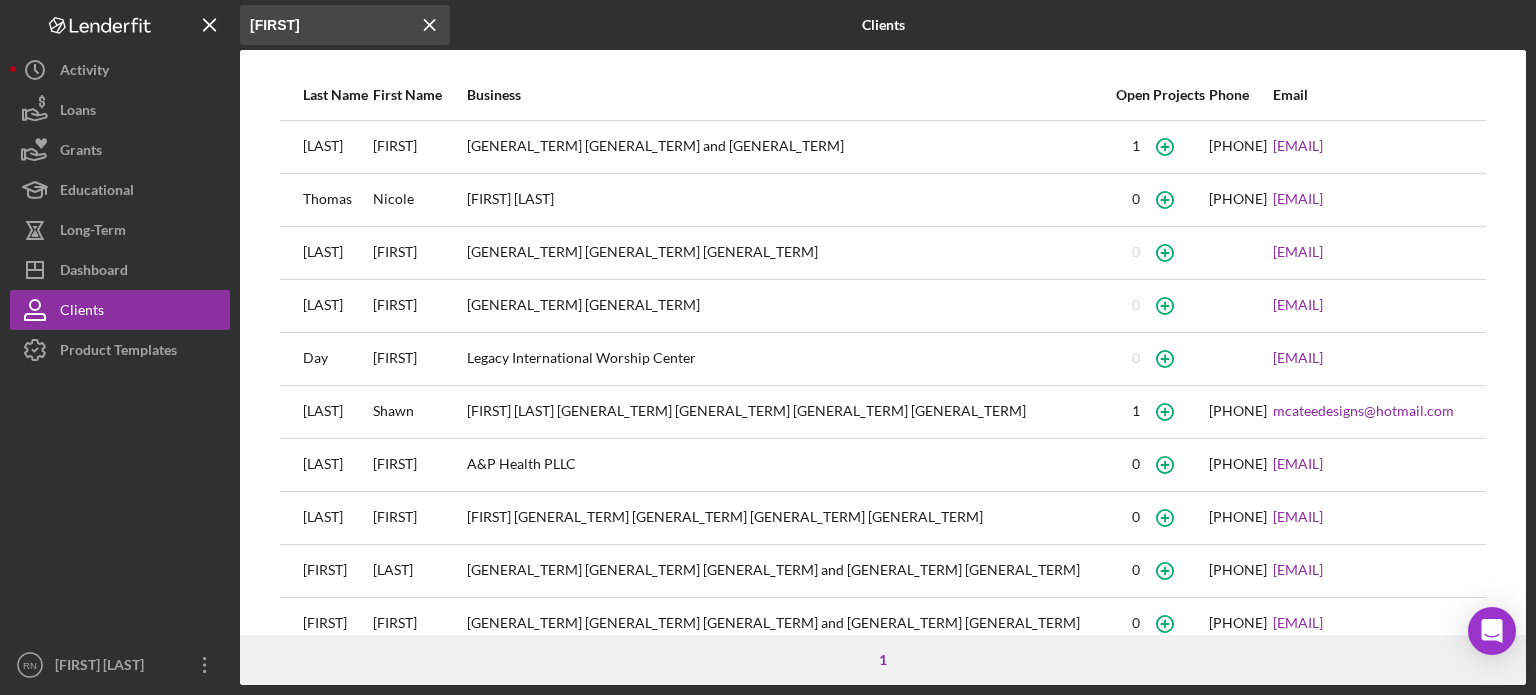 click on "[GENERAL_TERM] [GENERAL_TERM] and [GENERAL_TERM]" at bounding box center [789, 147] 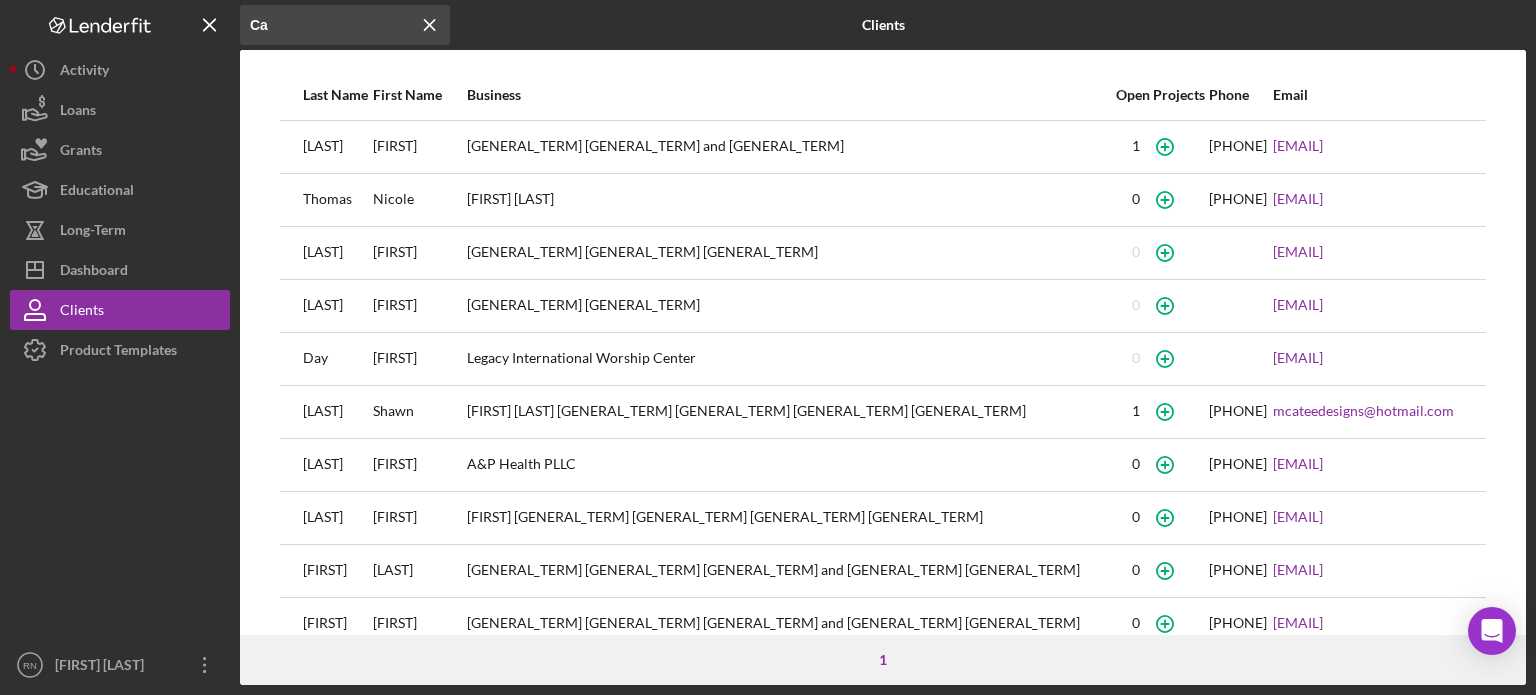 type on "C" 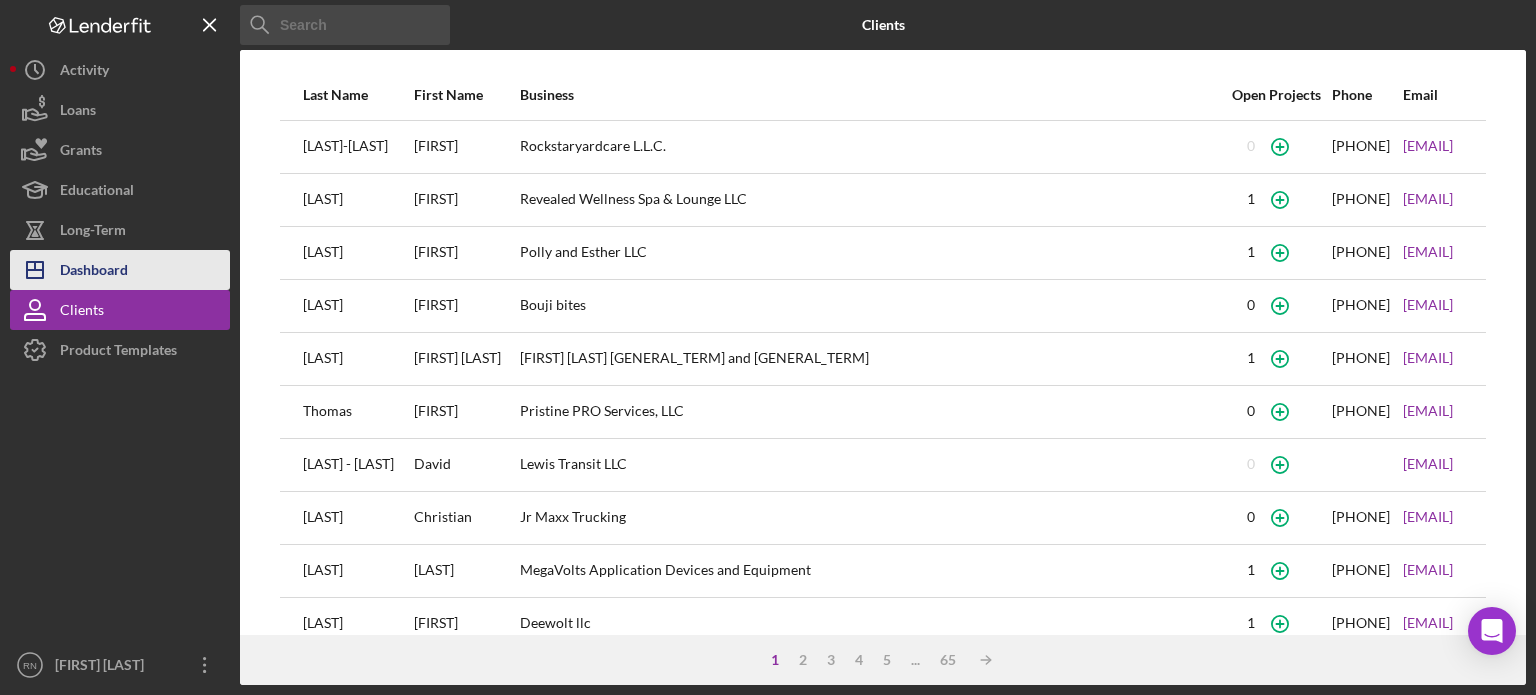 type 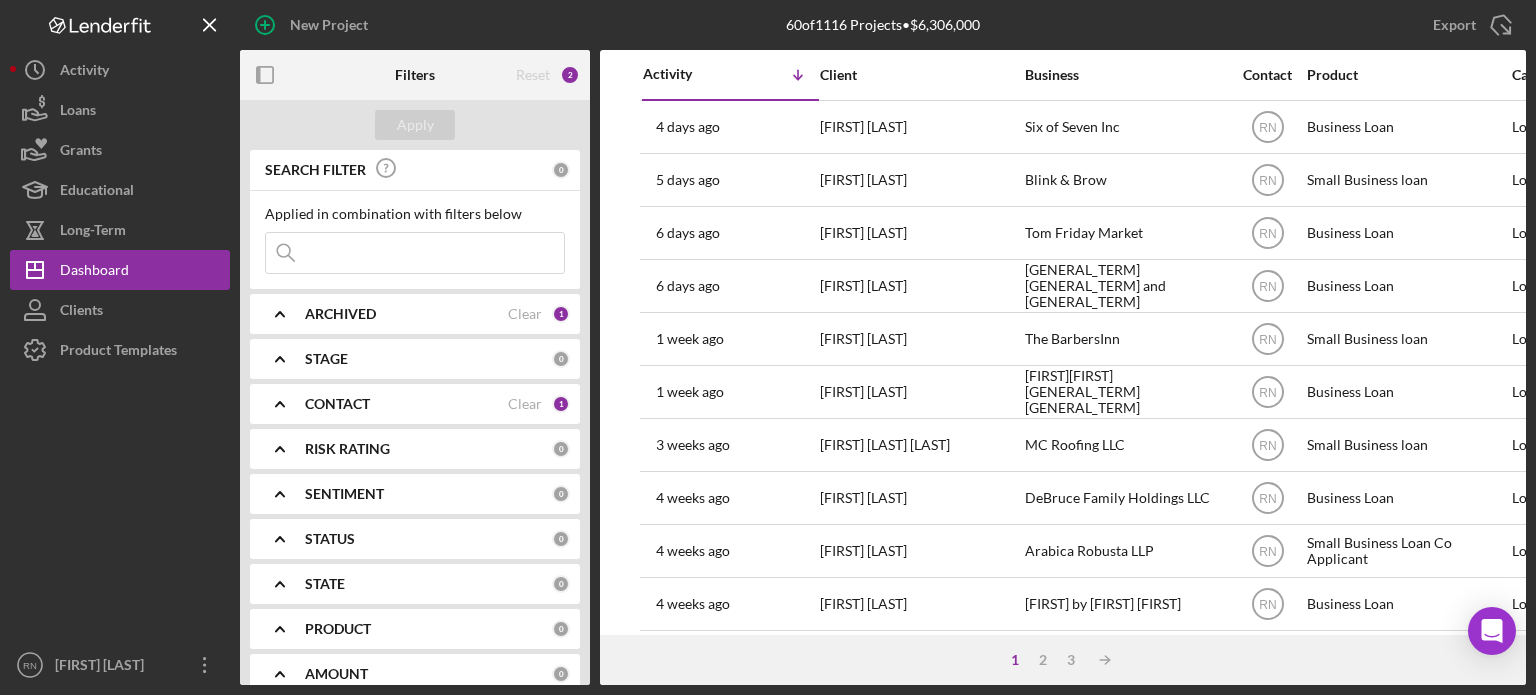 click at bounding box center (415, 253) 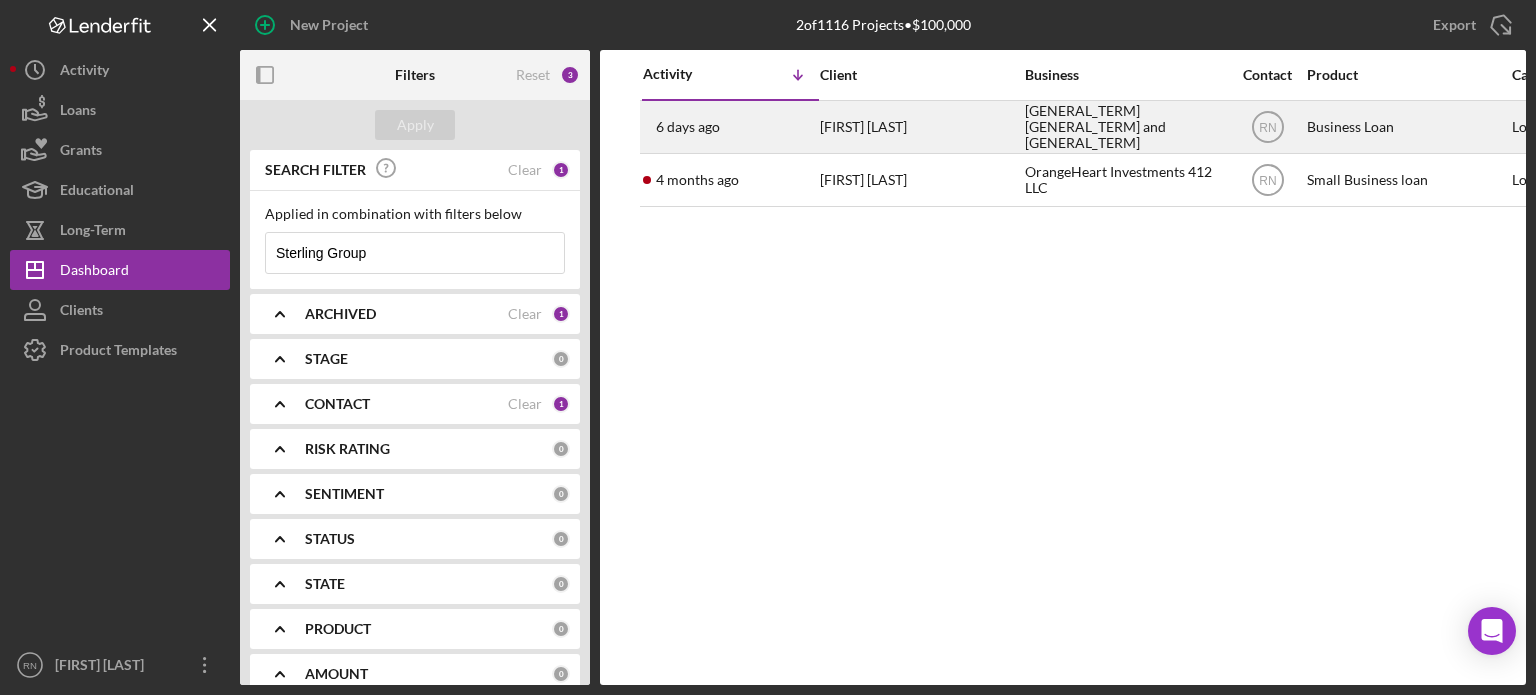 type on "Sterling Group" 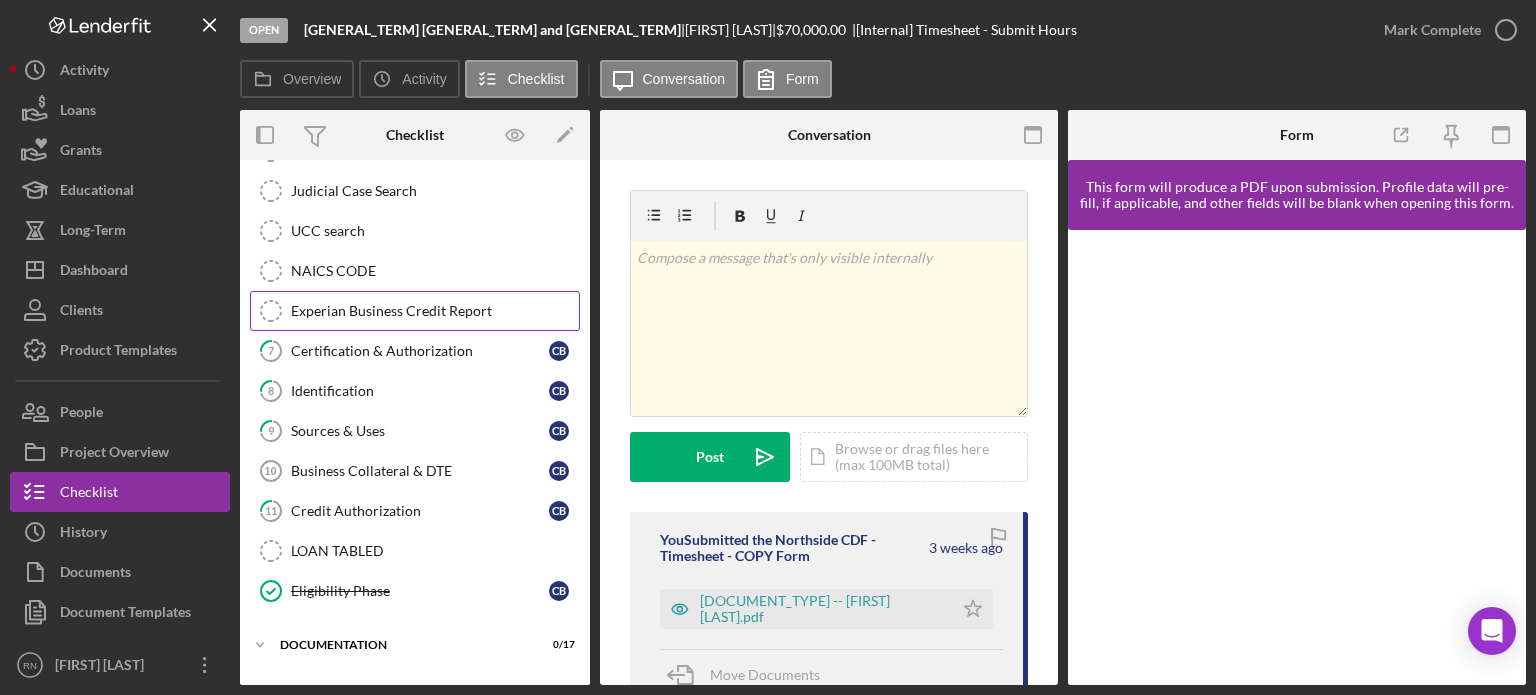 scroll, scrollTop: 427, scrollLeft: 0, axis: vertical 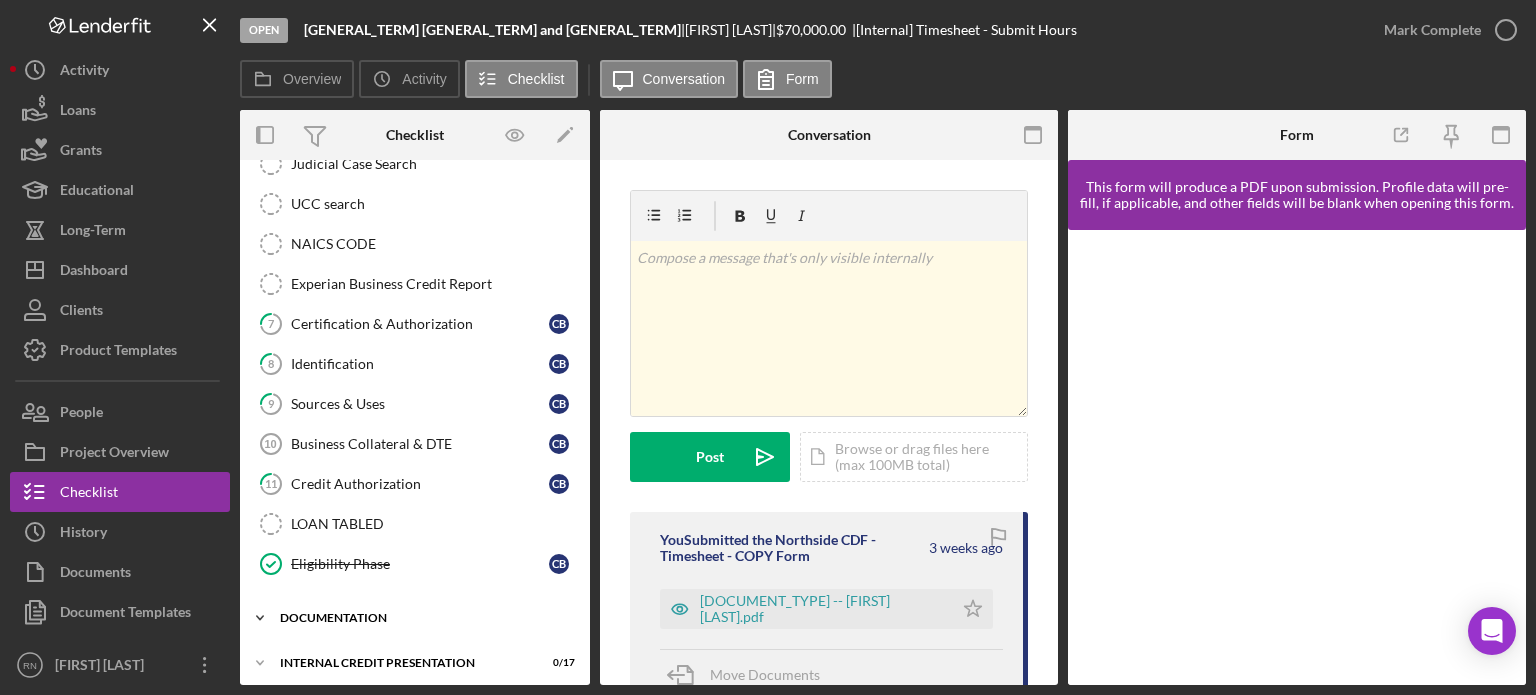 click on "documentation" at bounding box center (422, 618) 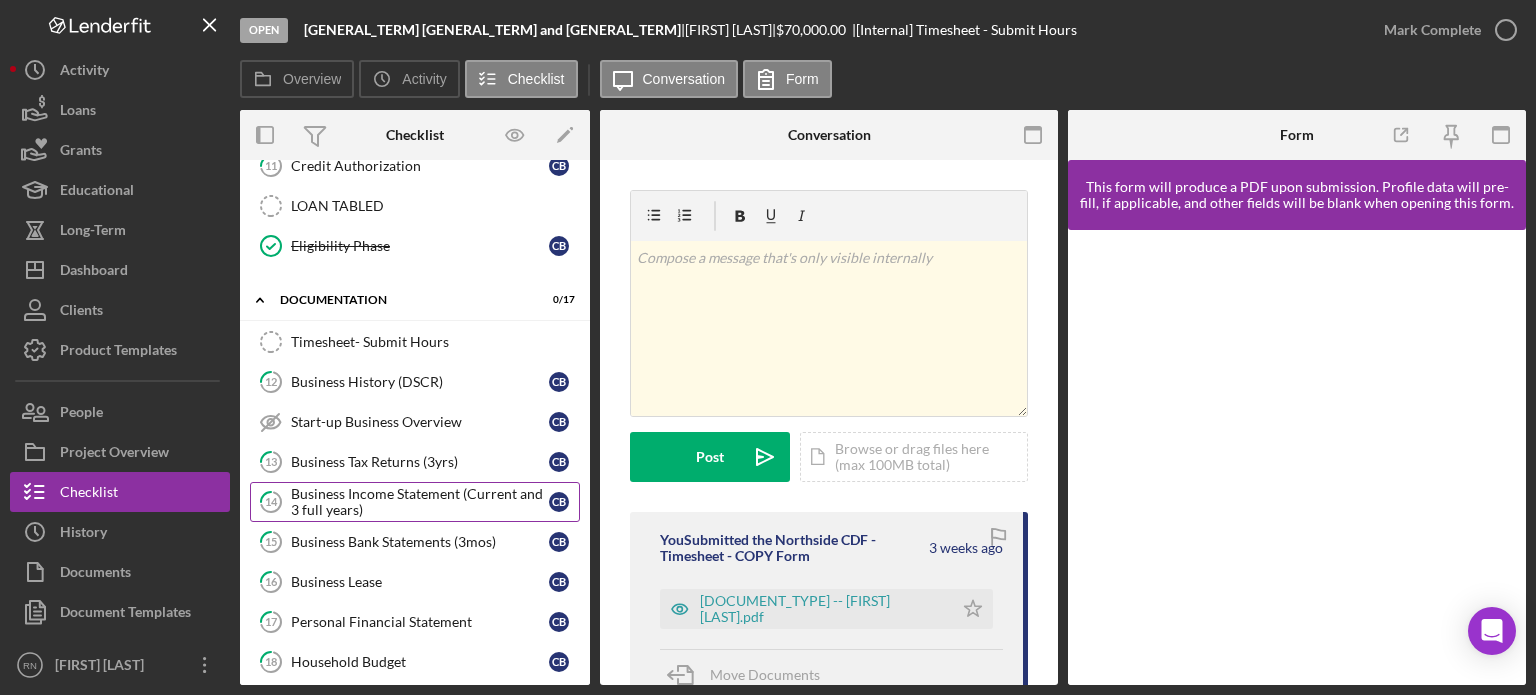 scroll, scrollTop: 711, scrollLeft: 0, axis: vertical 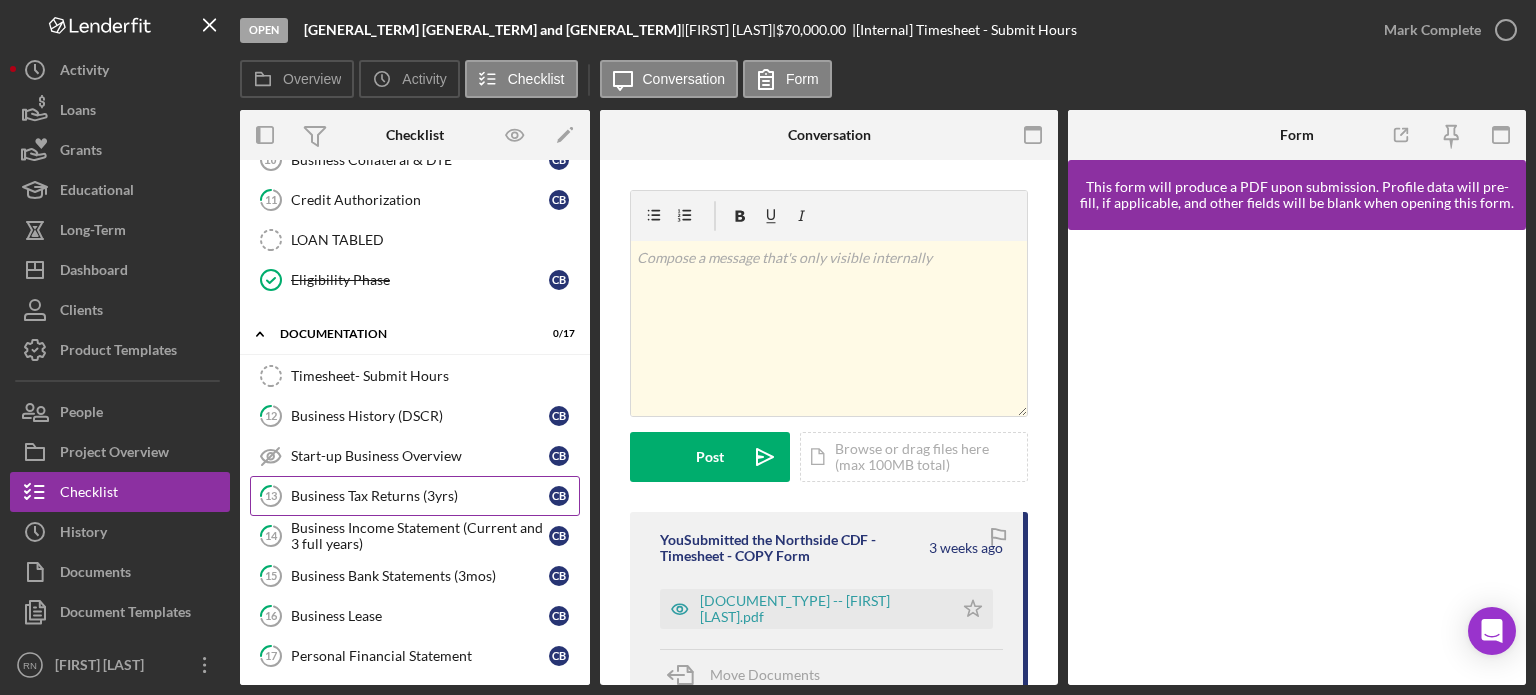 click on "Business Tax Returns (3yrs)" at bounding box center (420, 496) 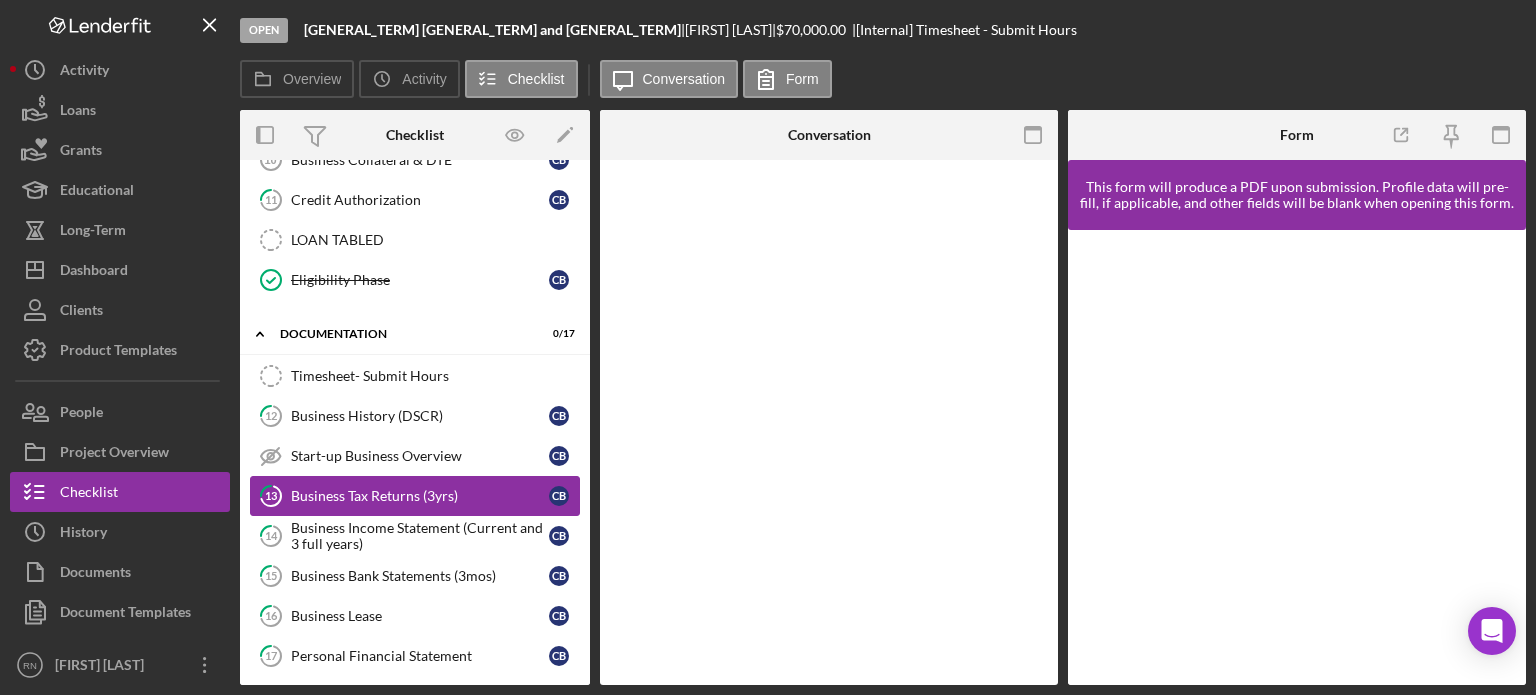 click on "Business Tax Returns (3yrs)" at bounding box center [420, 496] 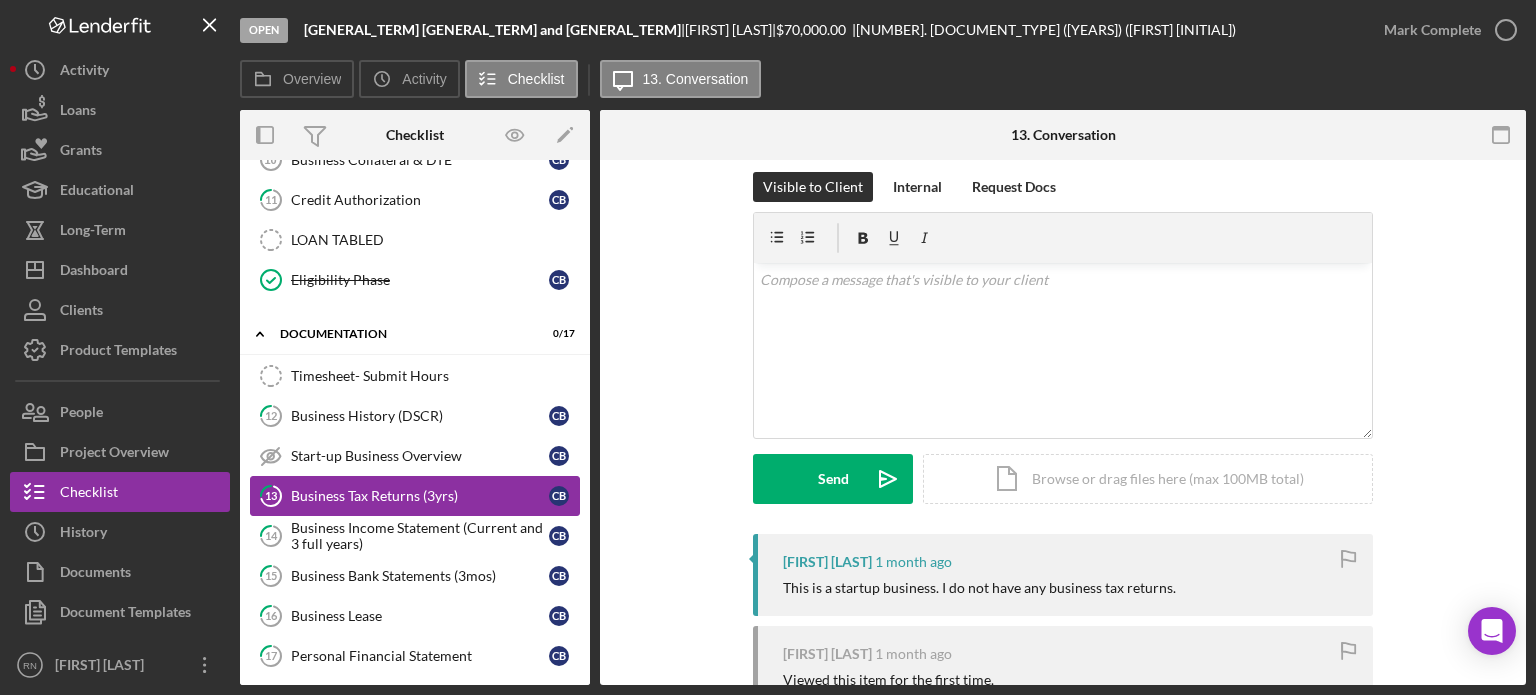scroll, scrollTop: 0, scrollLeft: 0, axis: both 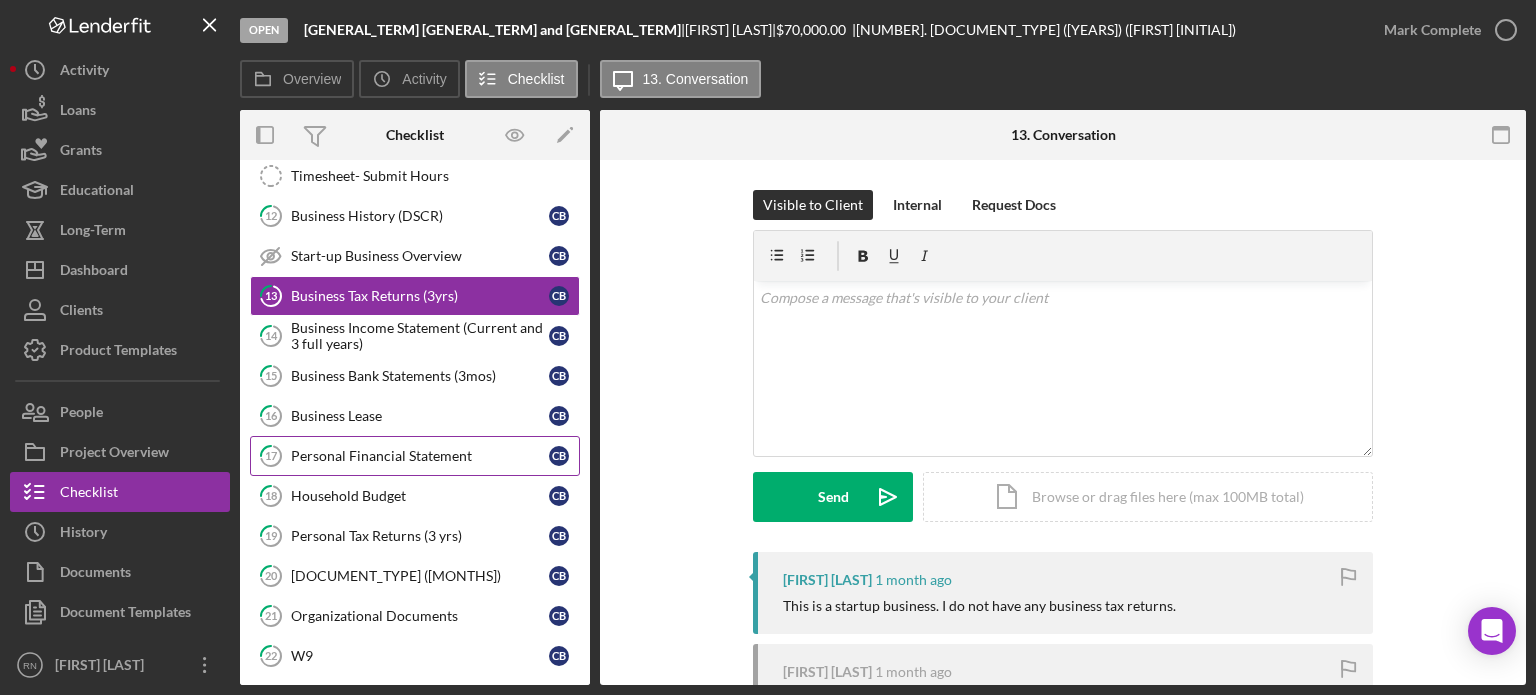 click on "Personal Financial Statement" at bounding box center [420, 456] 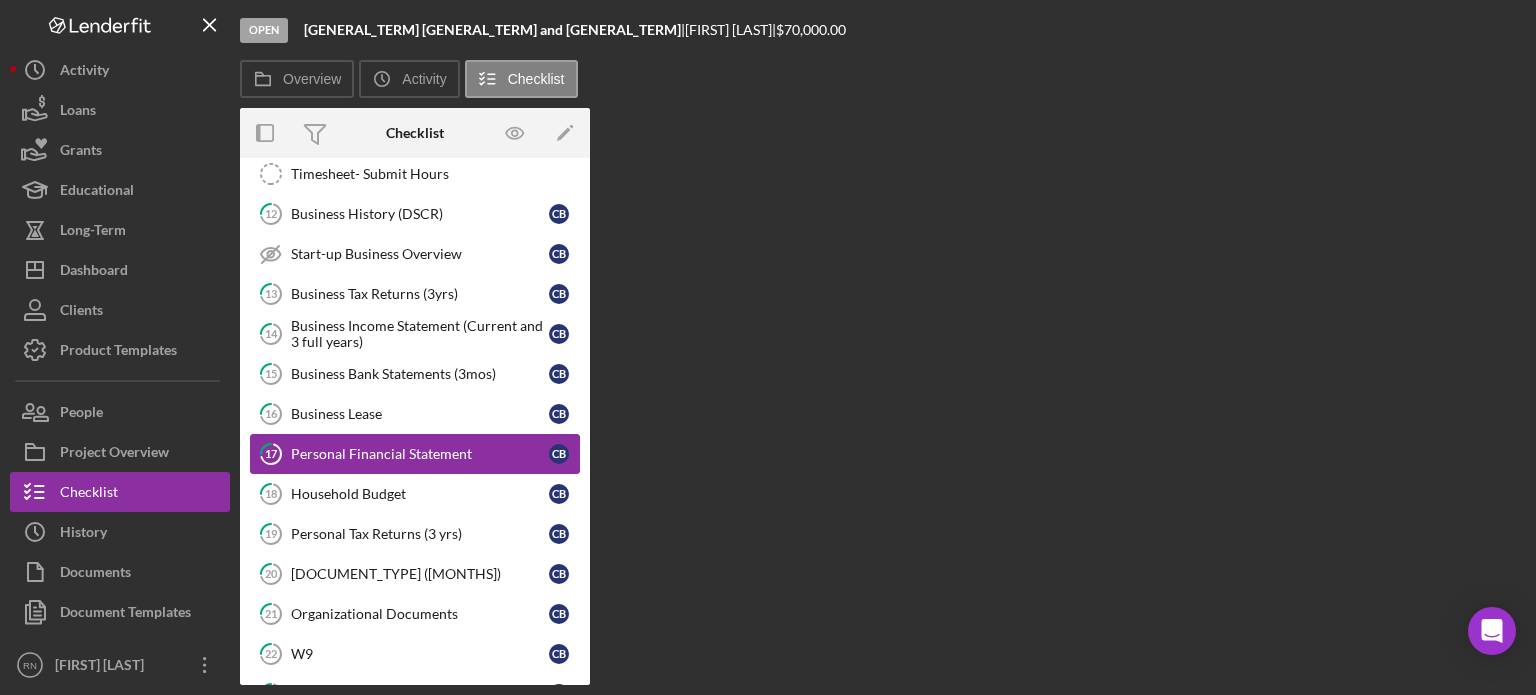 click on "Personal Financial Statement" at bounding box center (420, 454) 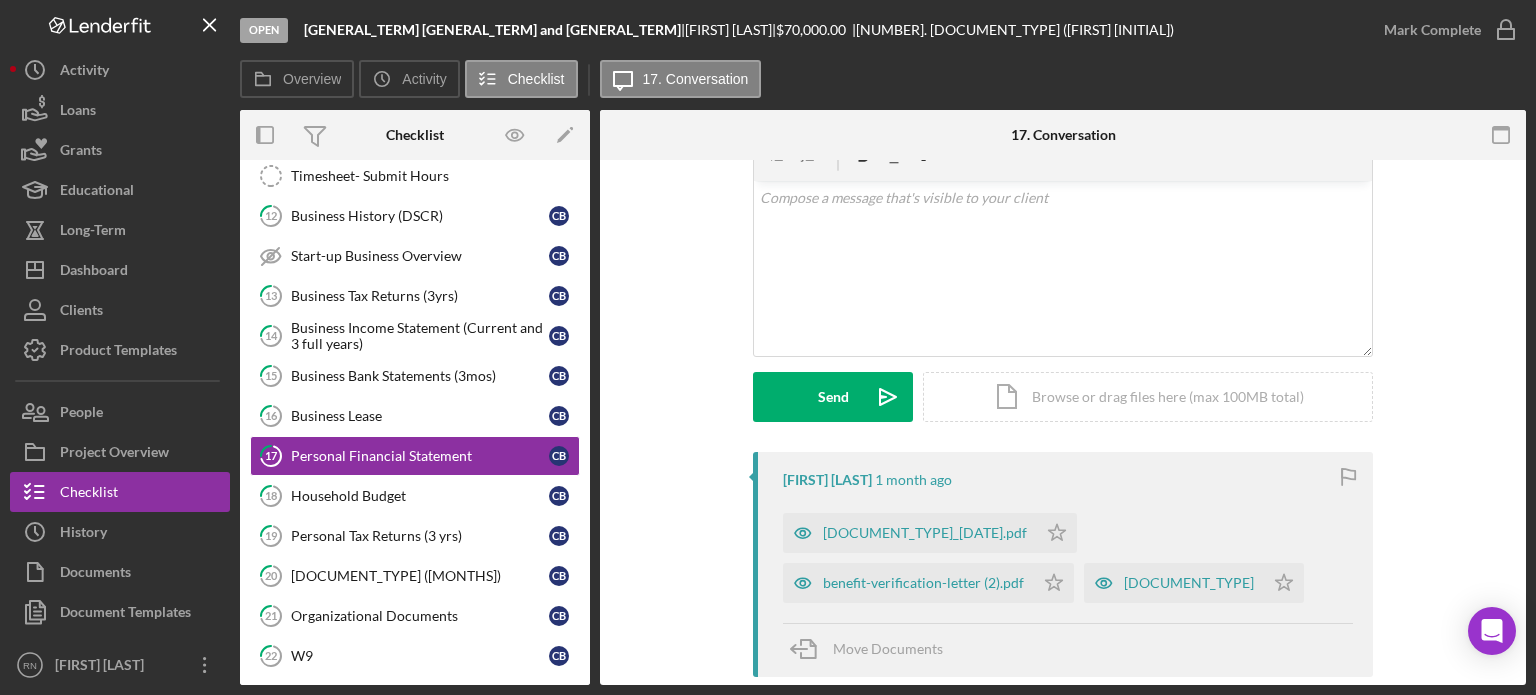 scroll, scrollTop: 200, scrollLeft: 0, axis: vertical 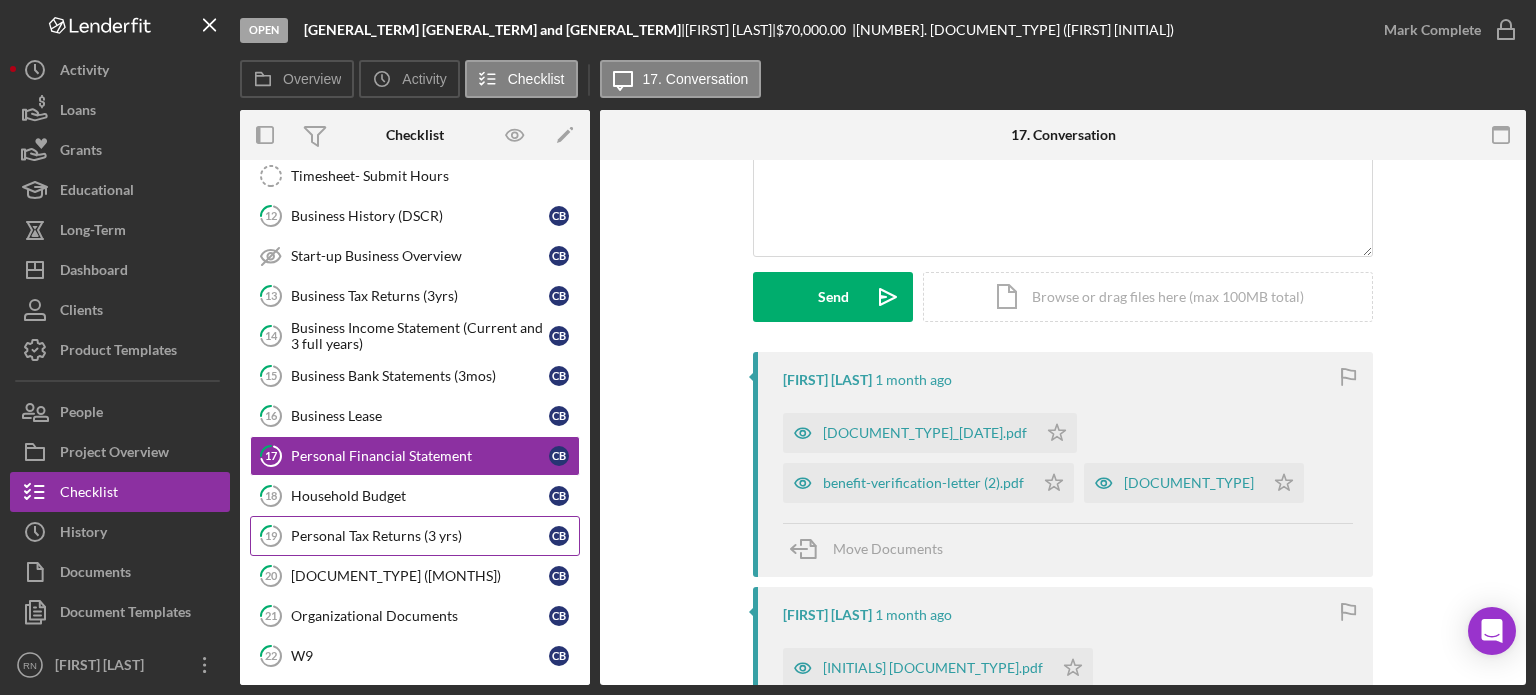 click on "Personal Tax Returns (3 yrs)" at bounding box center [420, 536] 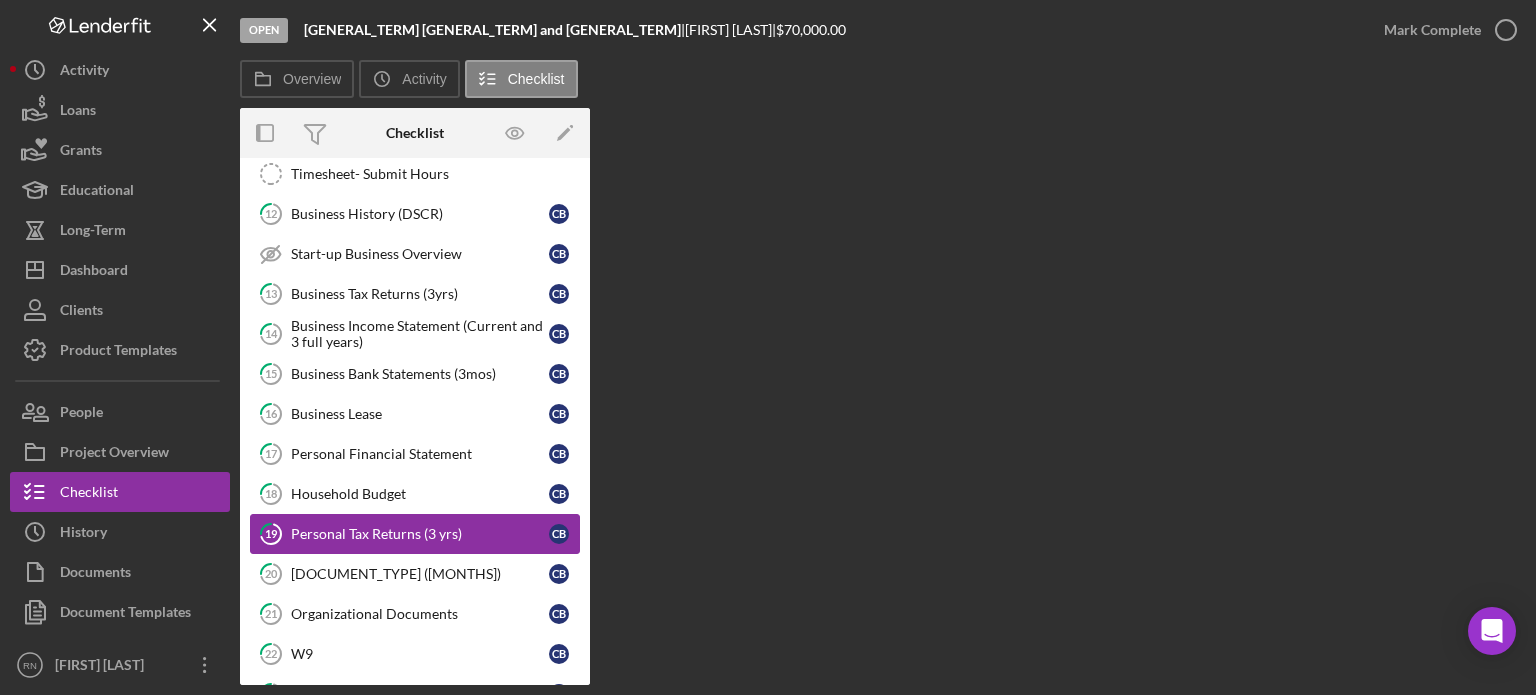 click on "Personal Tax Returns (3 yrs)" at bounding box center [420, 534] 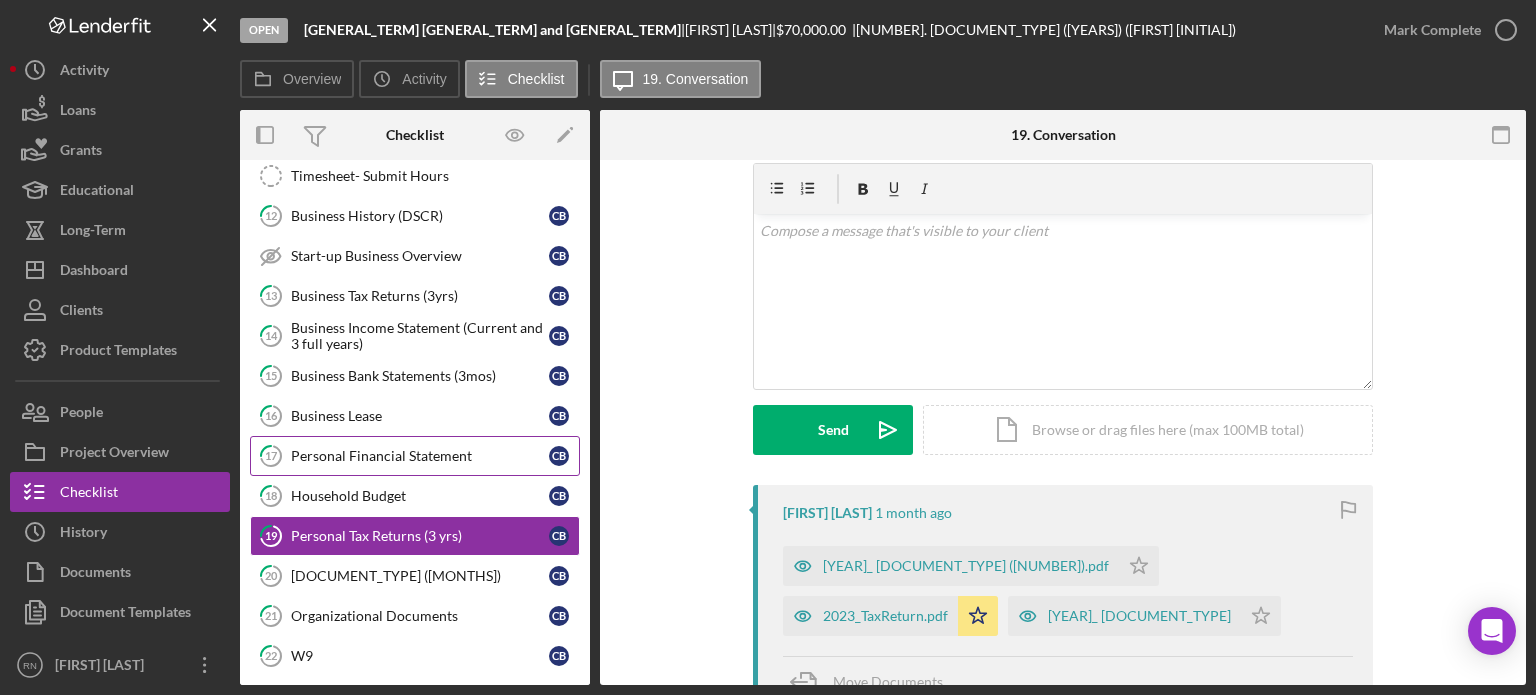 scroll, scrollTop: 100, scrollLeft: 0, axis: vertical 